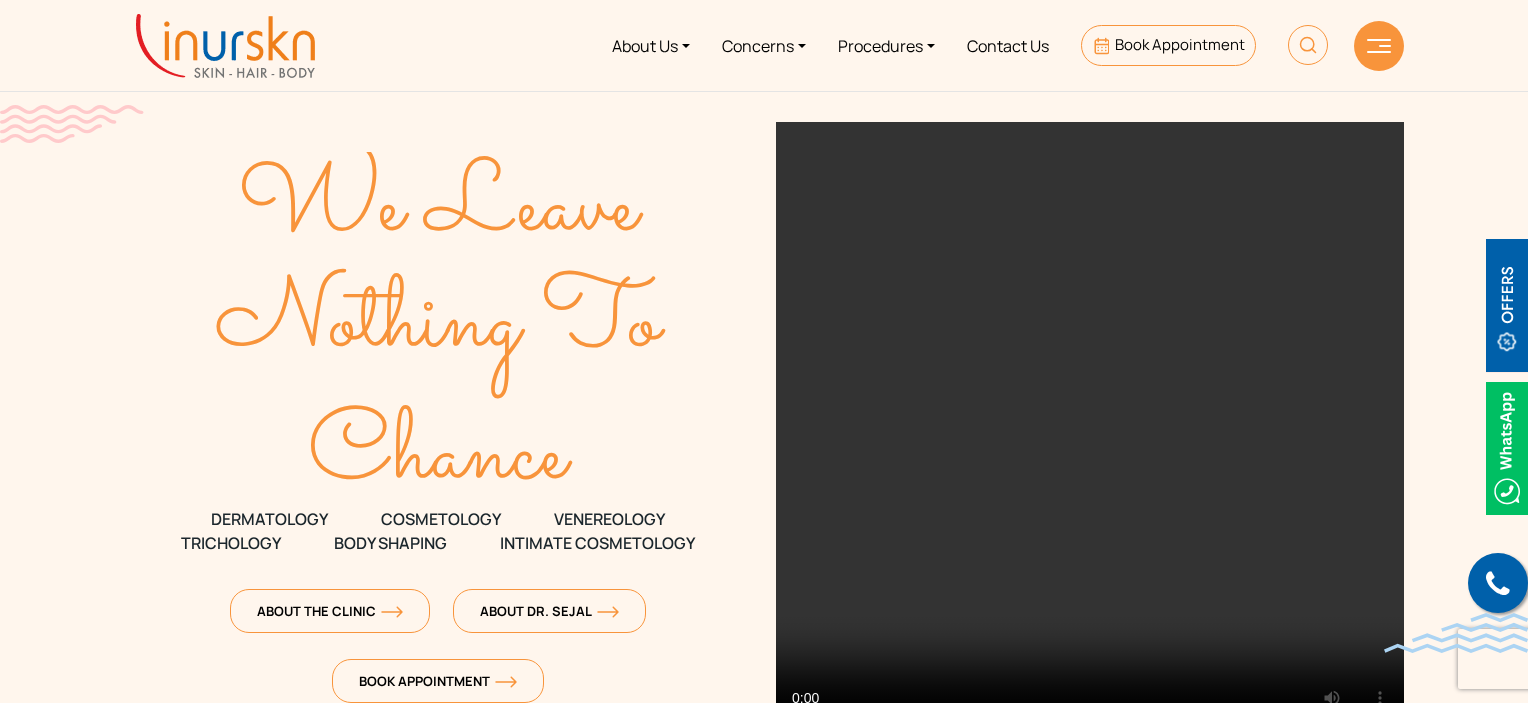 scroll, scrollTop: 0, scrollLeft: 0, axis: both 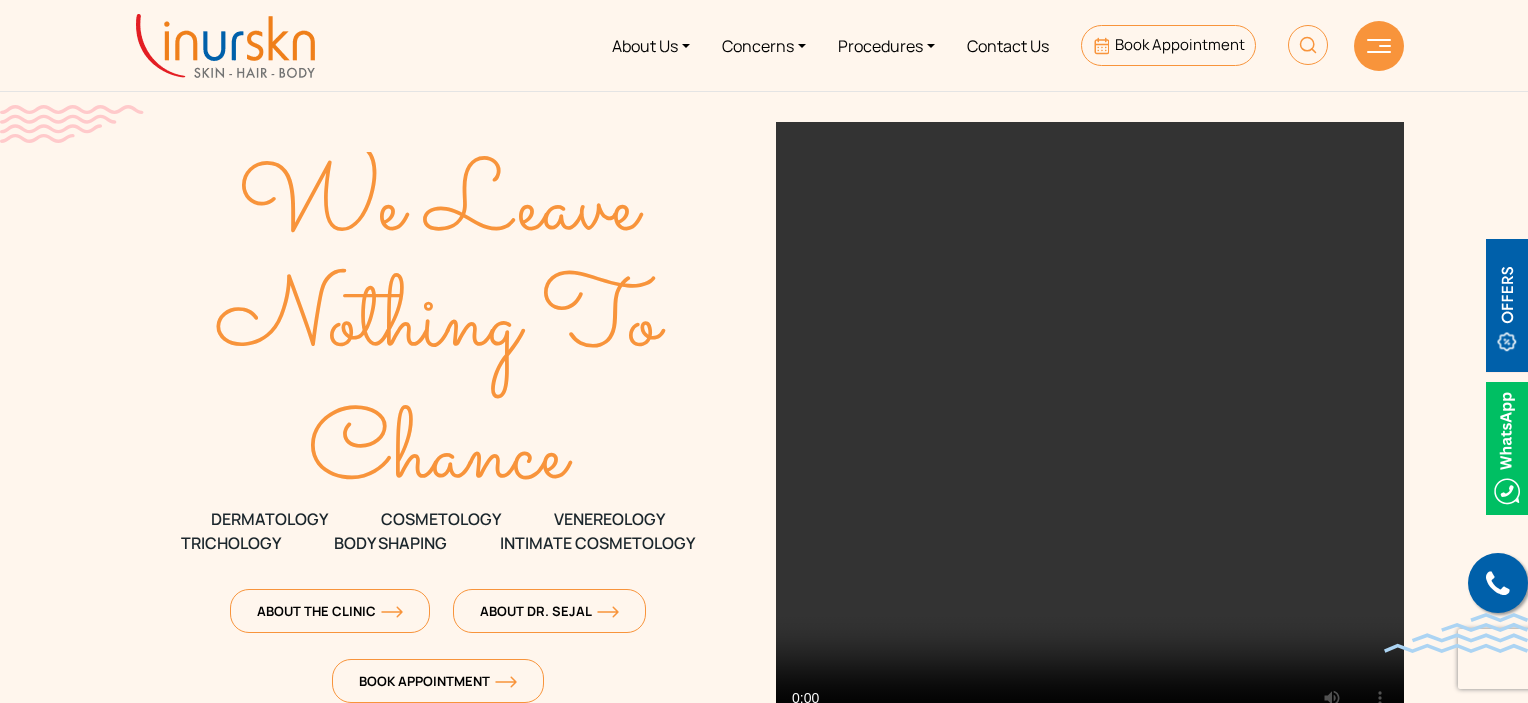 click at bounding box center [1379, 46] 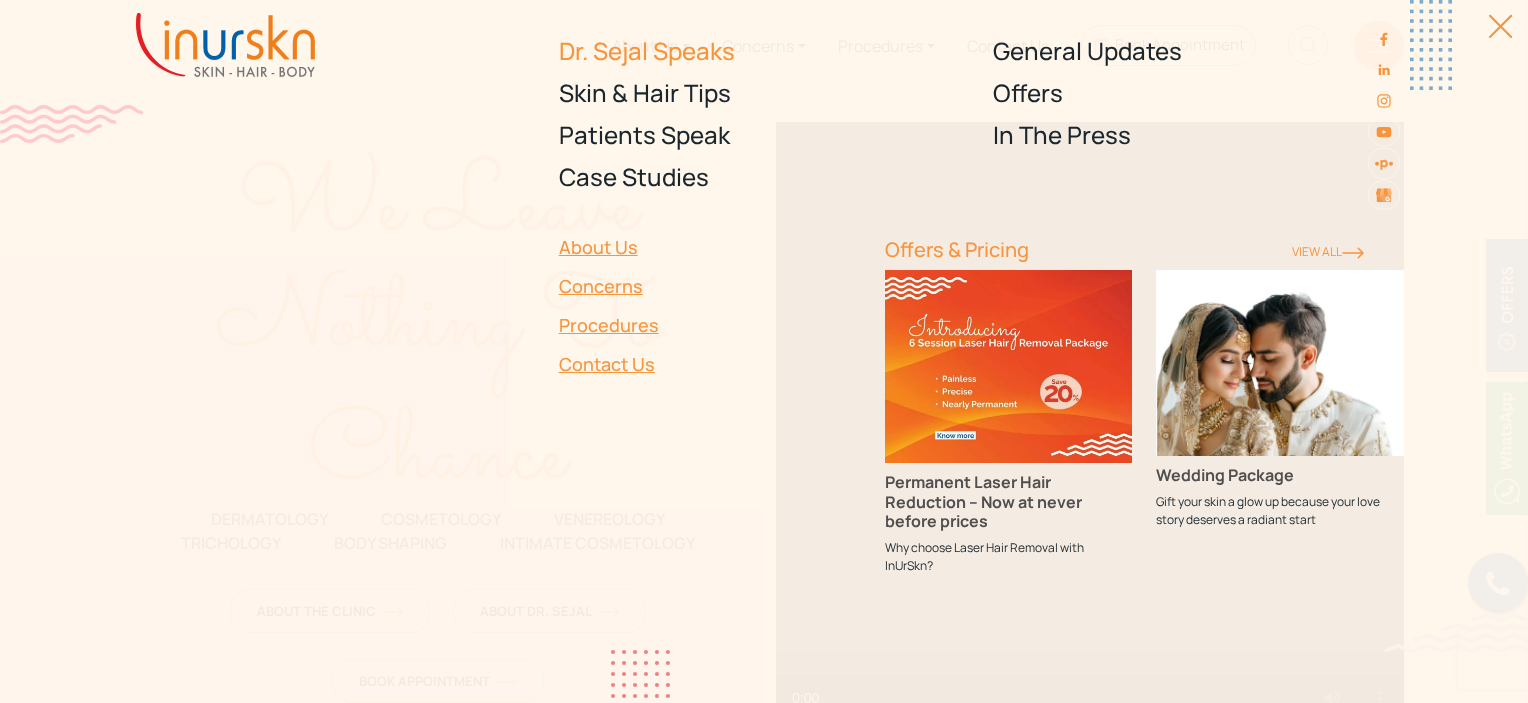 click on "Dr. Sejal Speaks" at bounding box center (764, 51) 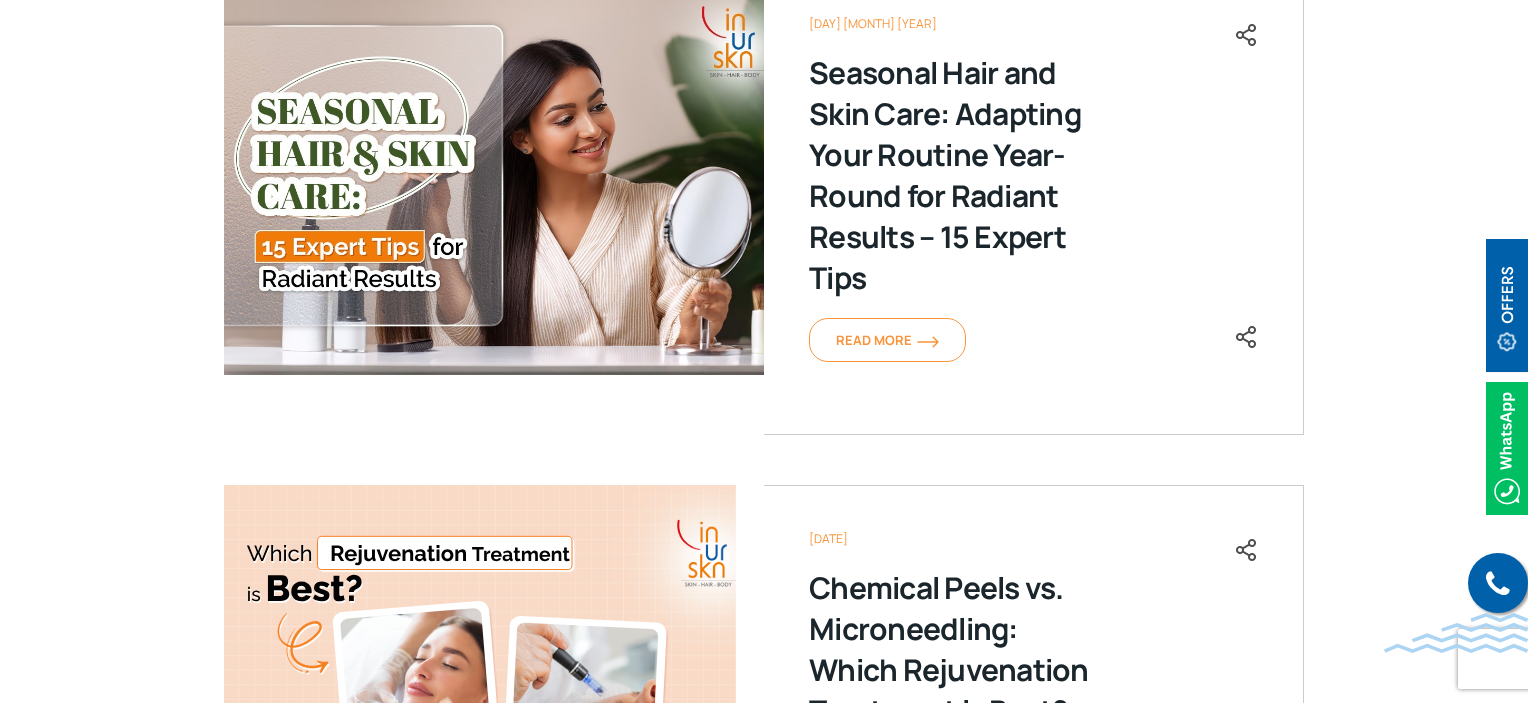 scroll, scrollTop: 1000, scrollLeft: 0, axis: vertical 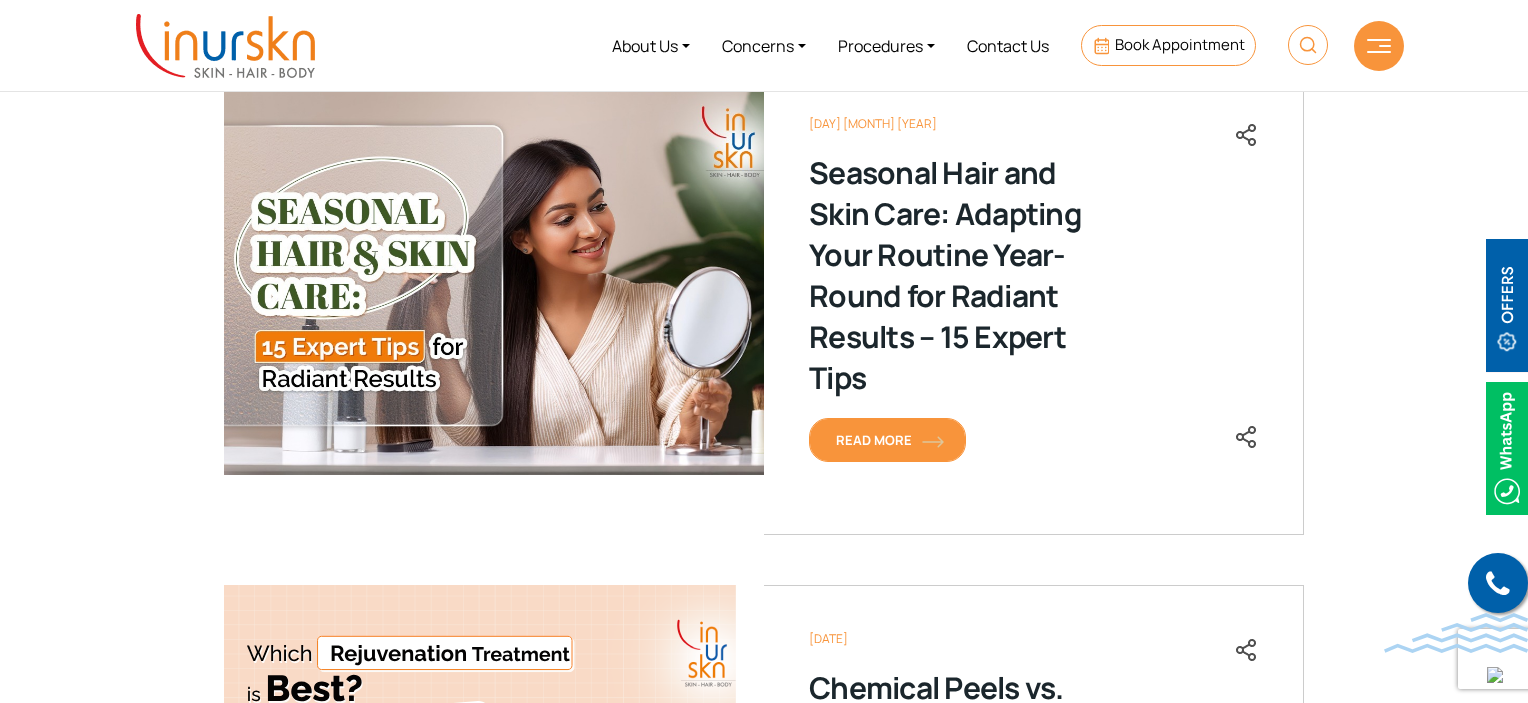 click on "Read More" at bounding box center (887, 440) 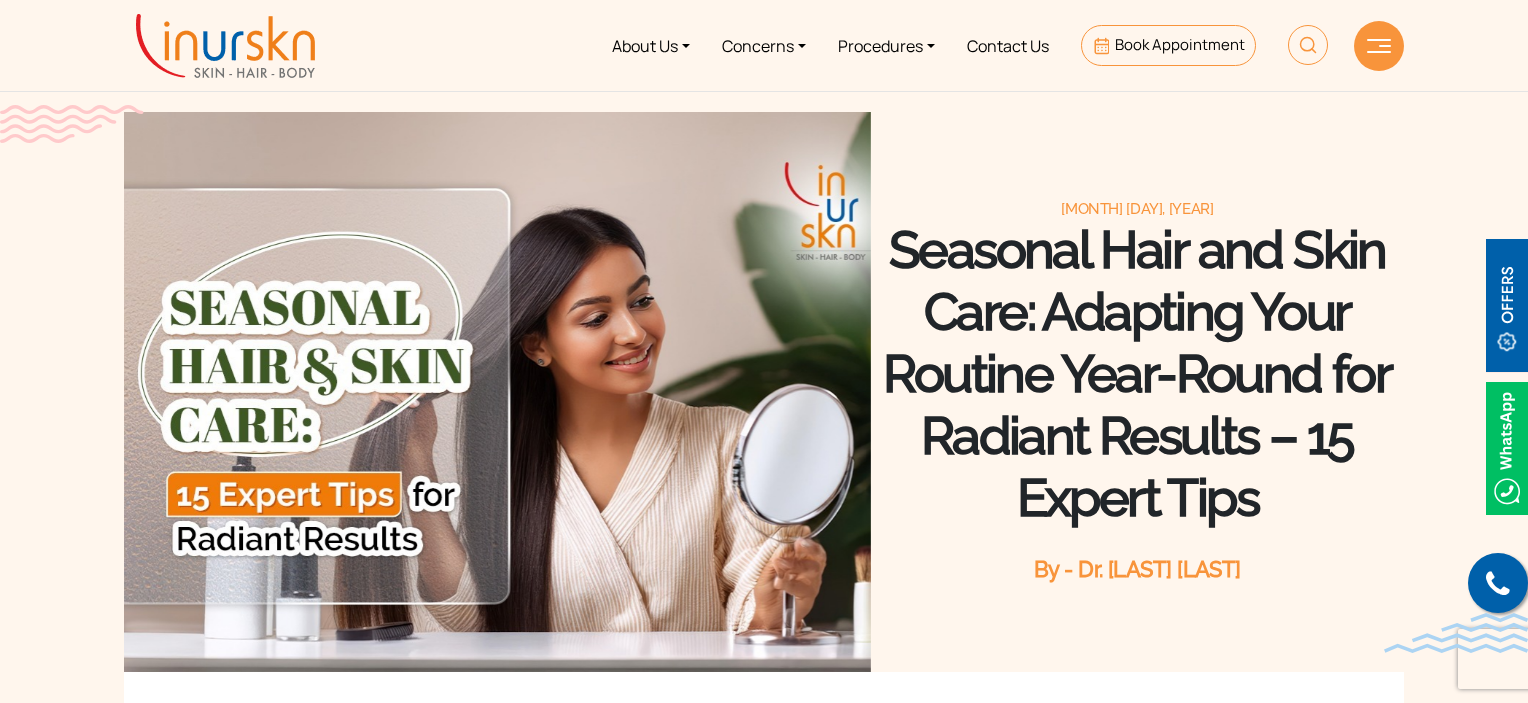 scroll, scrollTop: 0, scrollLeft: 0, axis: both 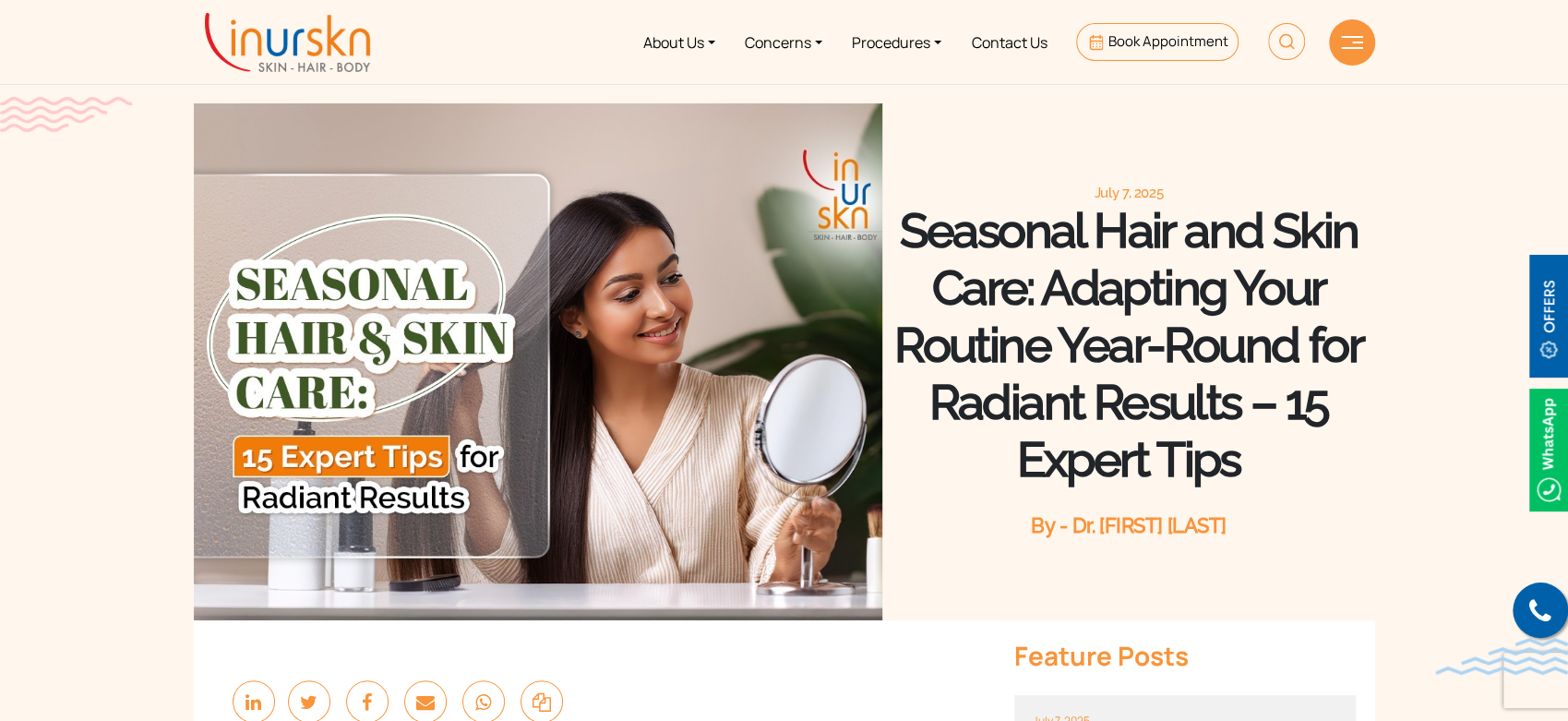 click at bounding box center [1352, 42] 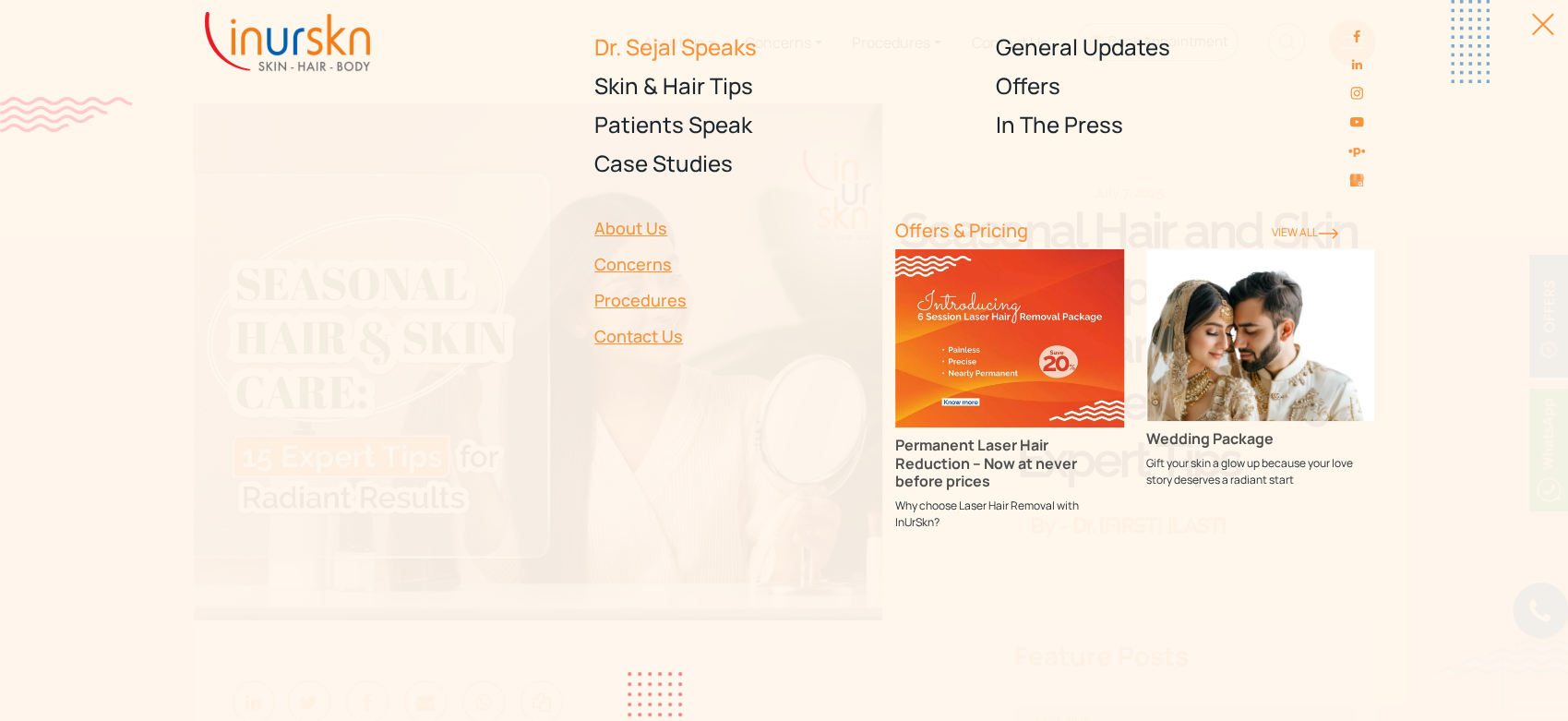 click on "Dr. Sejal Speaks" at bounding box center [784, 47] 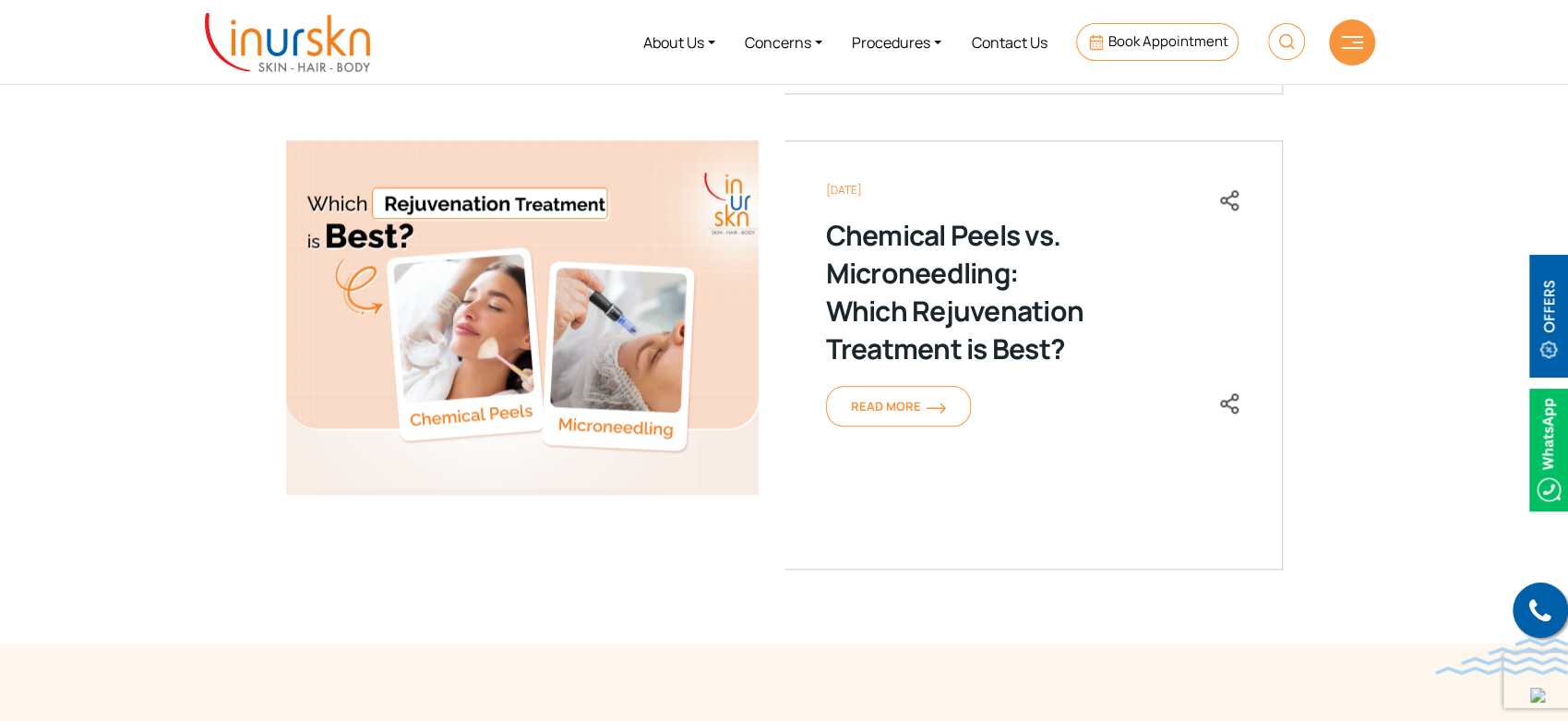 scroll, scrollTop: 1231, scrollLeft: 0, axis: vertical 